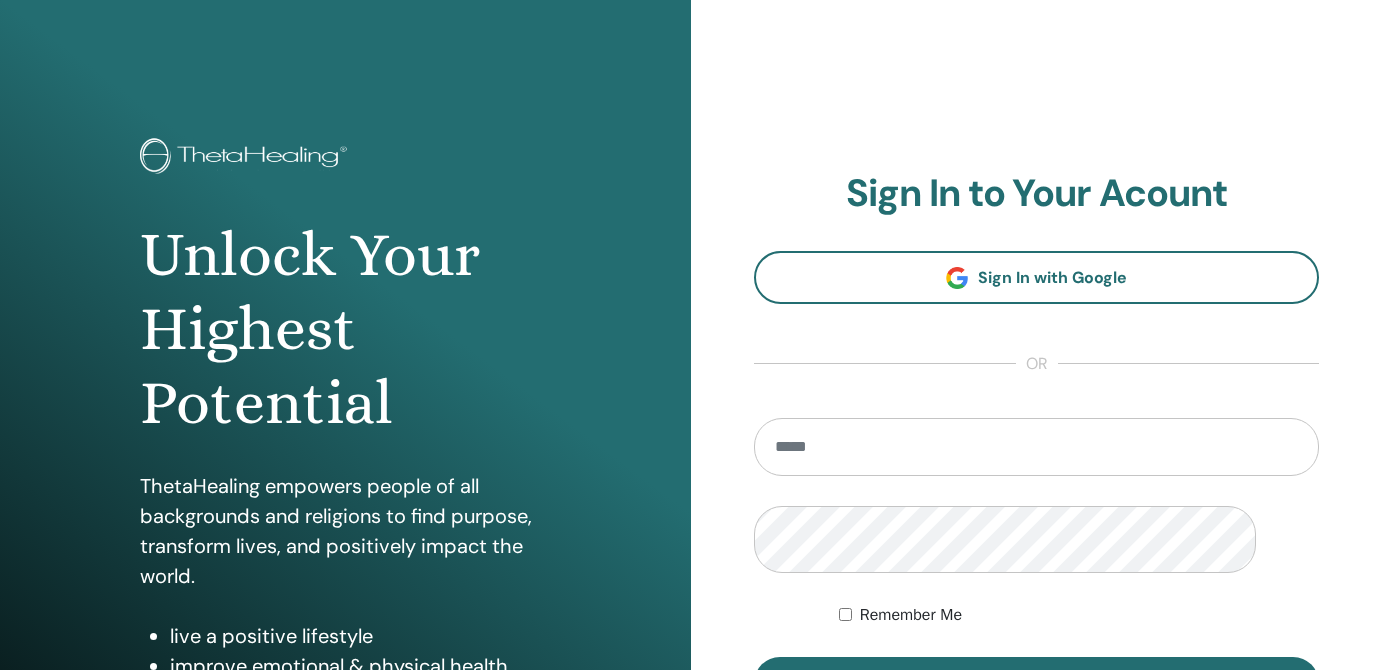 scroll, scrollTop: 437, scrollLeft: 0, axis: vertical 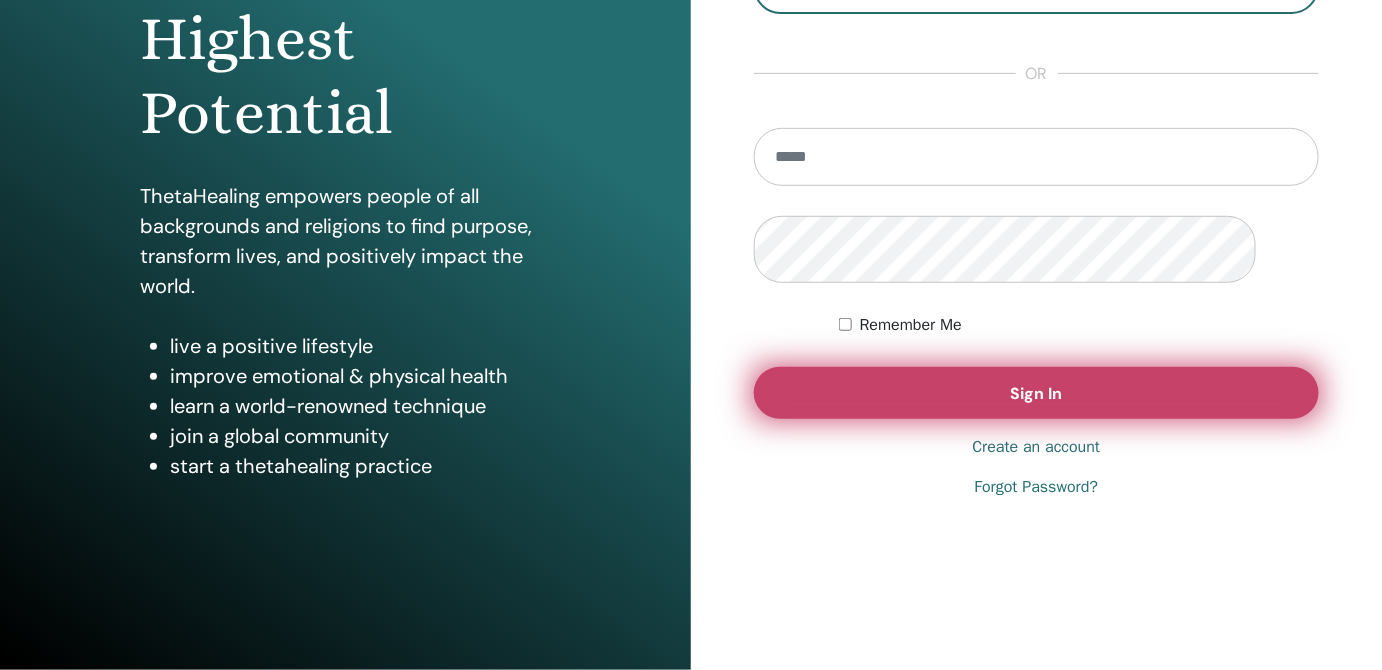 click on "Sign In" at bounding box center [1036, 393] 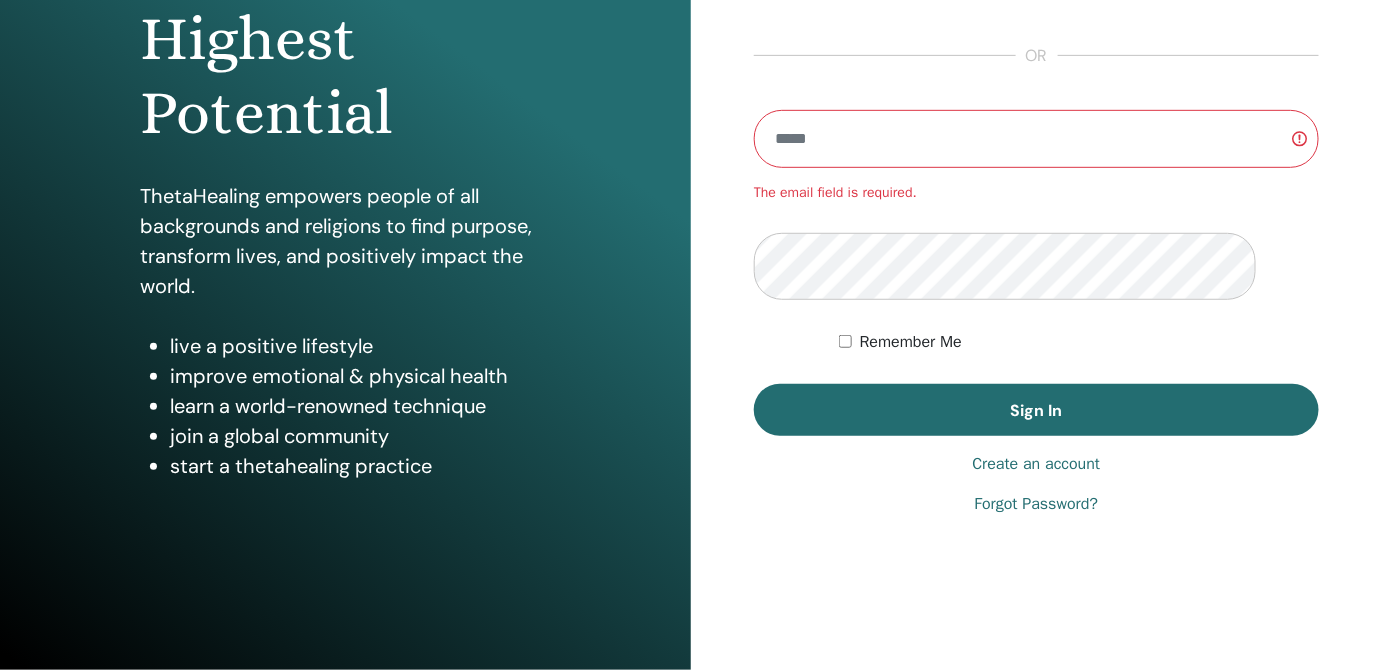 scroll, scrollTop: 354, scrollLeft: 0, axis: vertical 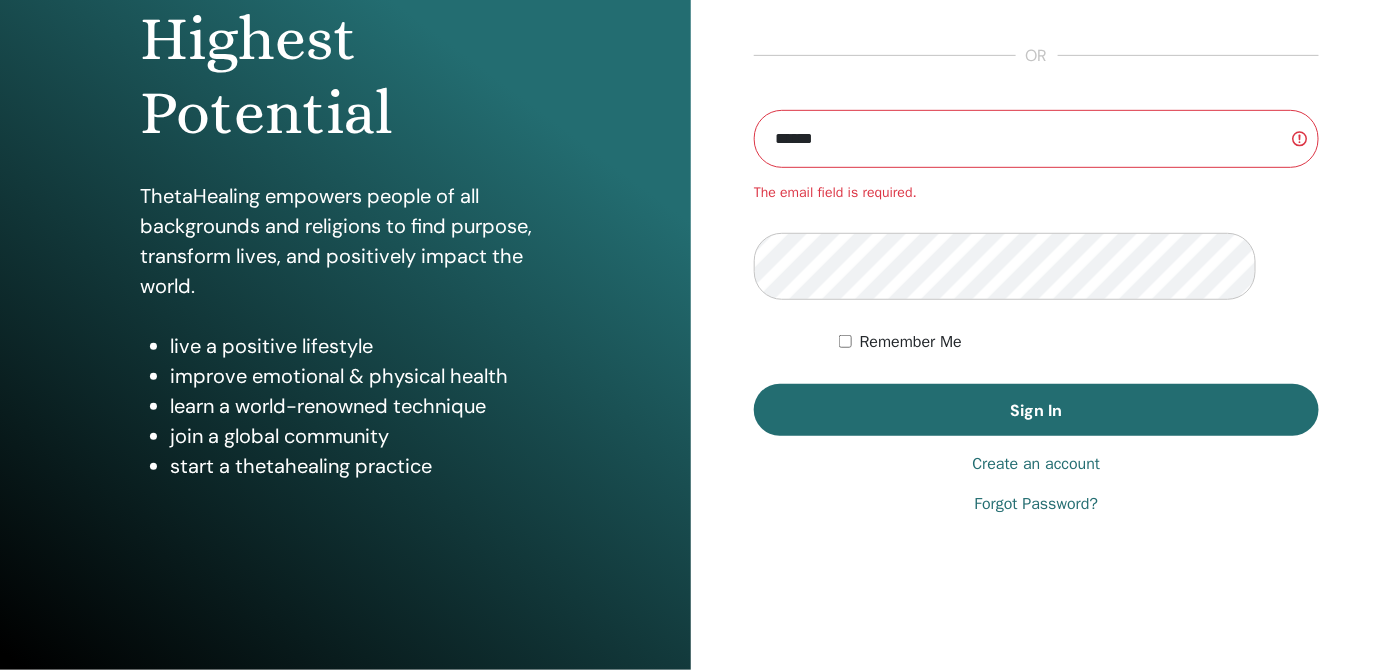 type on "**********" 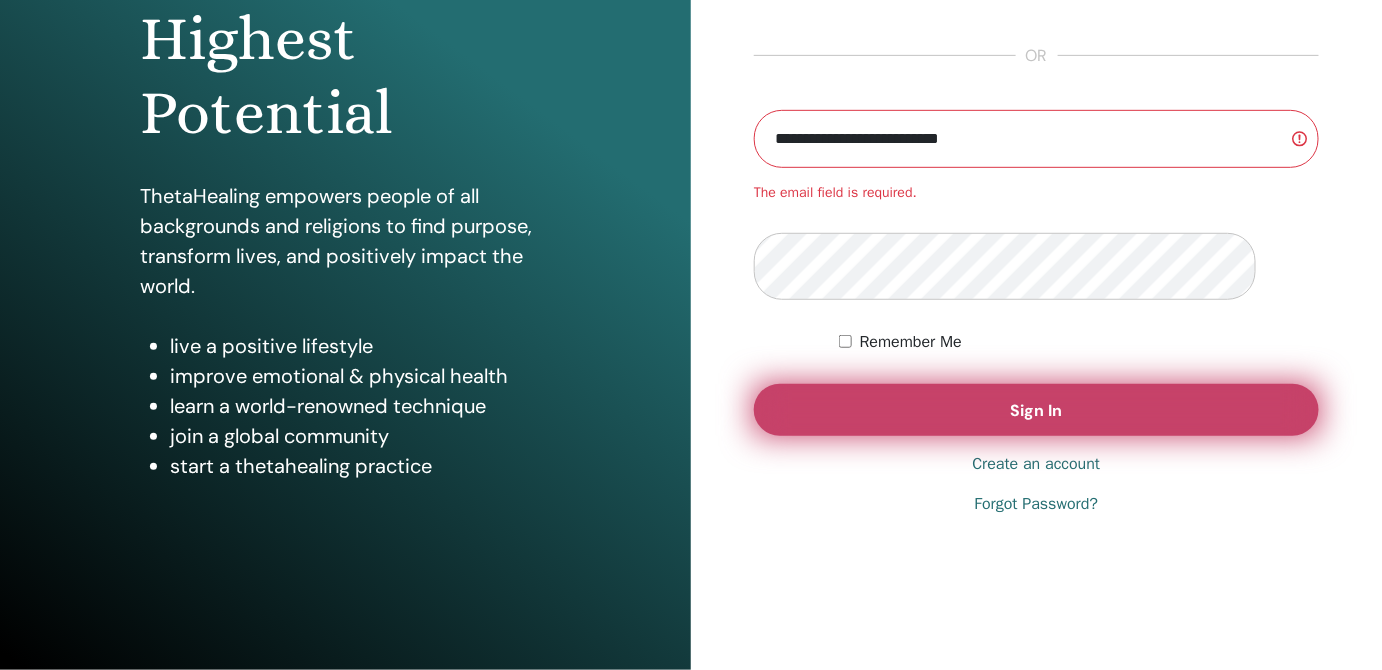 click on "Sign In" at bounding box center (1037, 410) 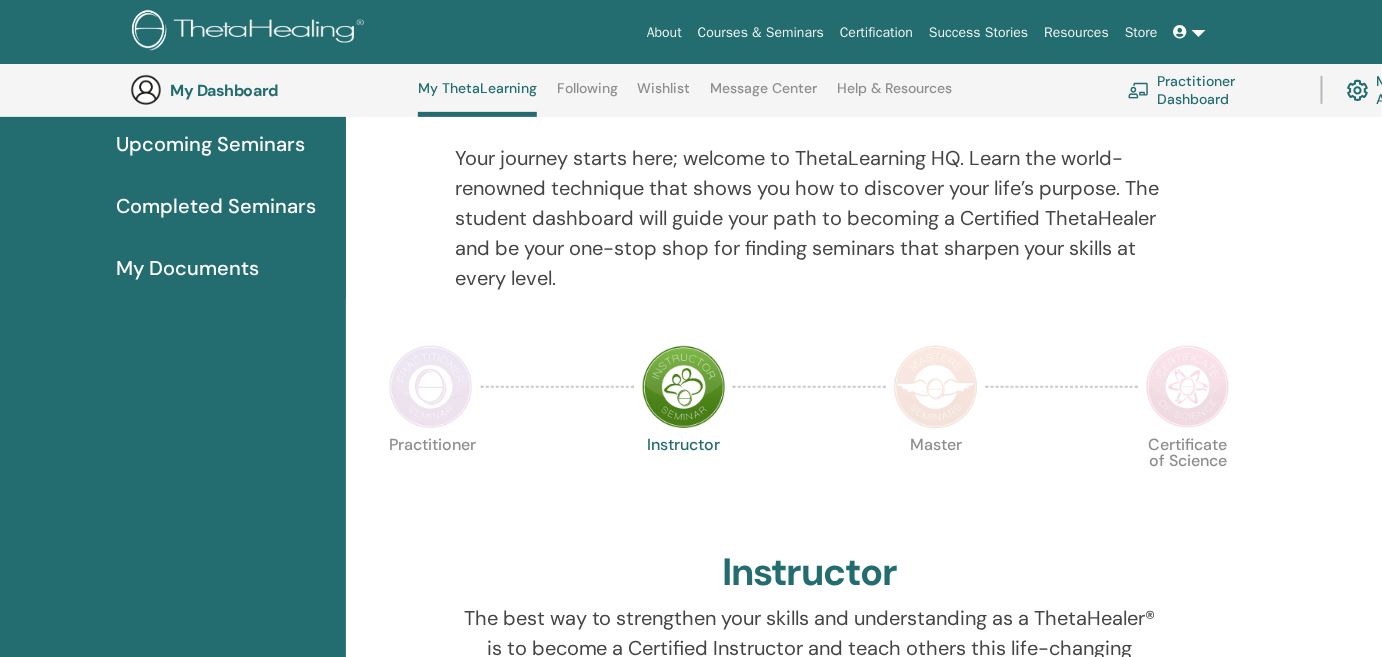 scroll, scrollTop: 234, scrollLeft: 0, axis: vertical 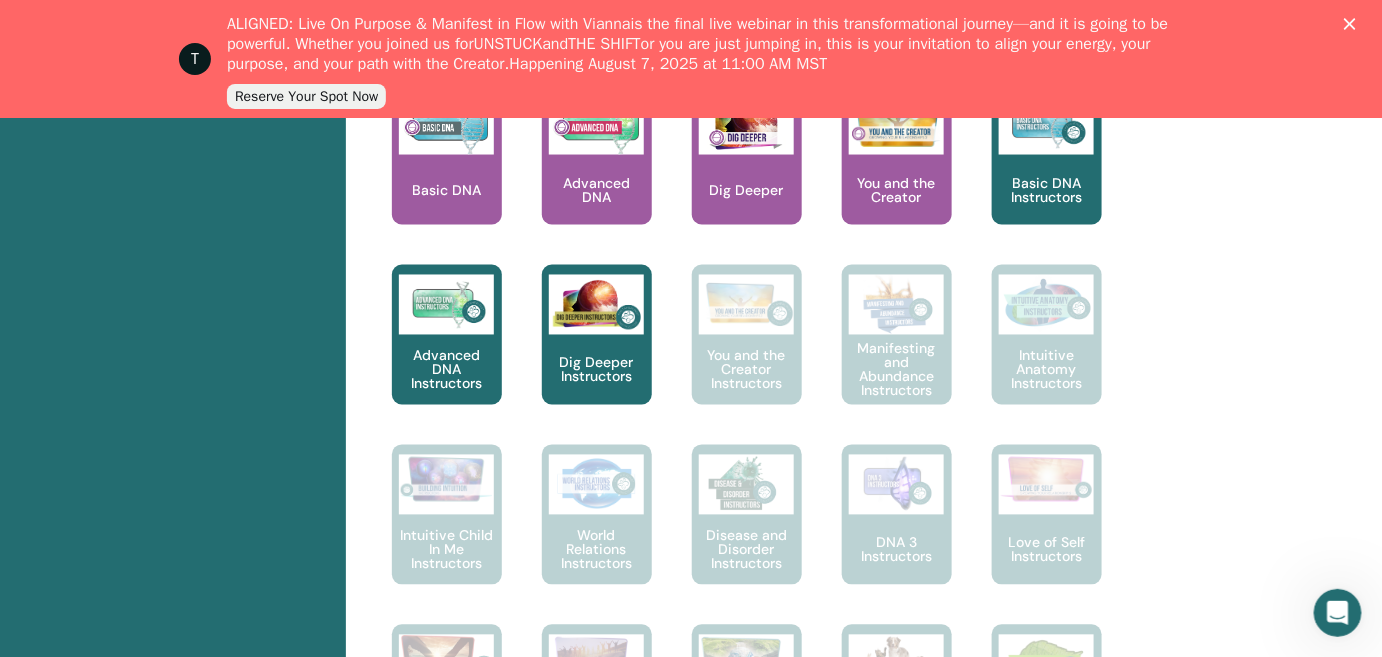 click at bounding box center (459, 163) 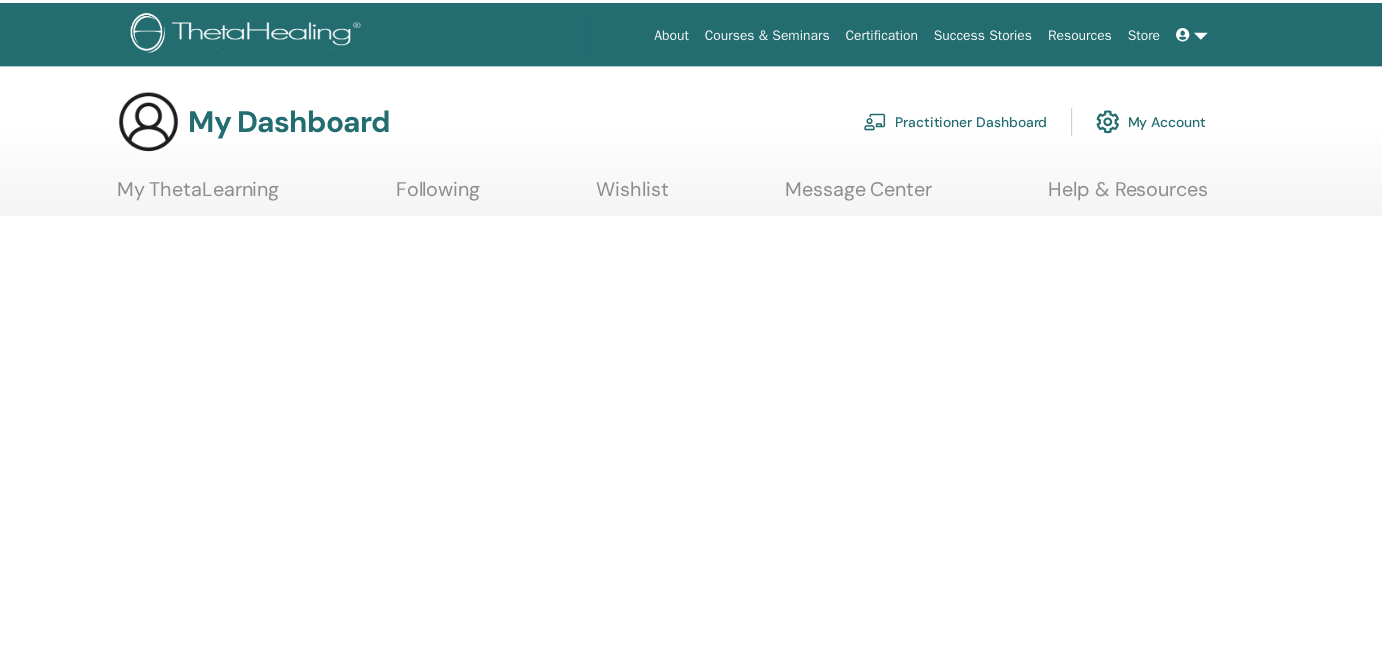 scroll, scrollTop: 0, scrollLeft: 0, axis: both 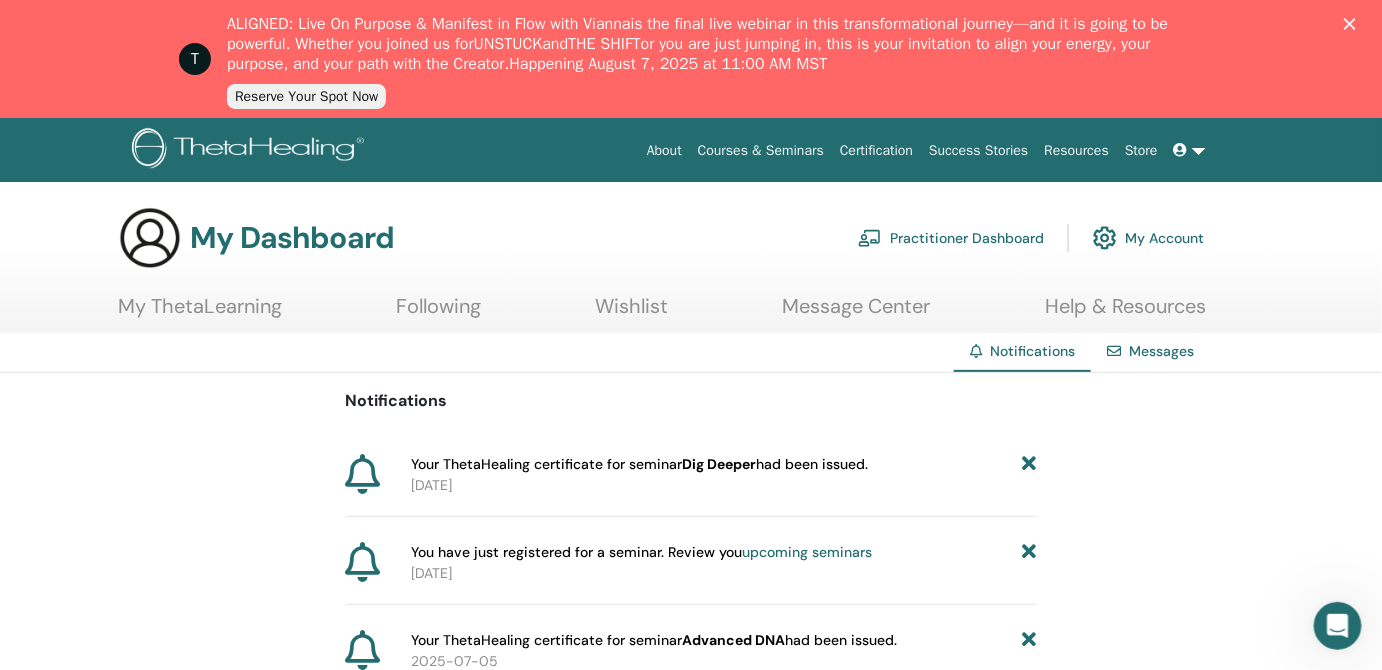 click on "Certification" at bounding box center [876, 150] 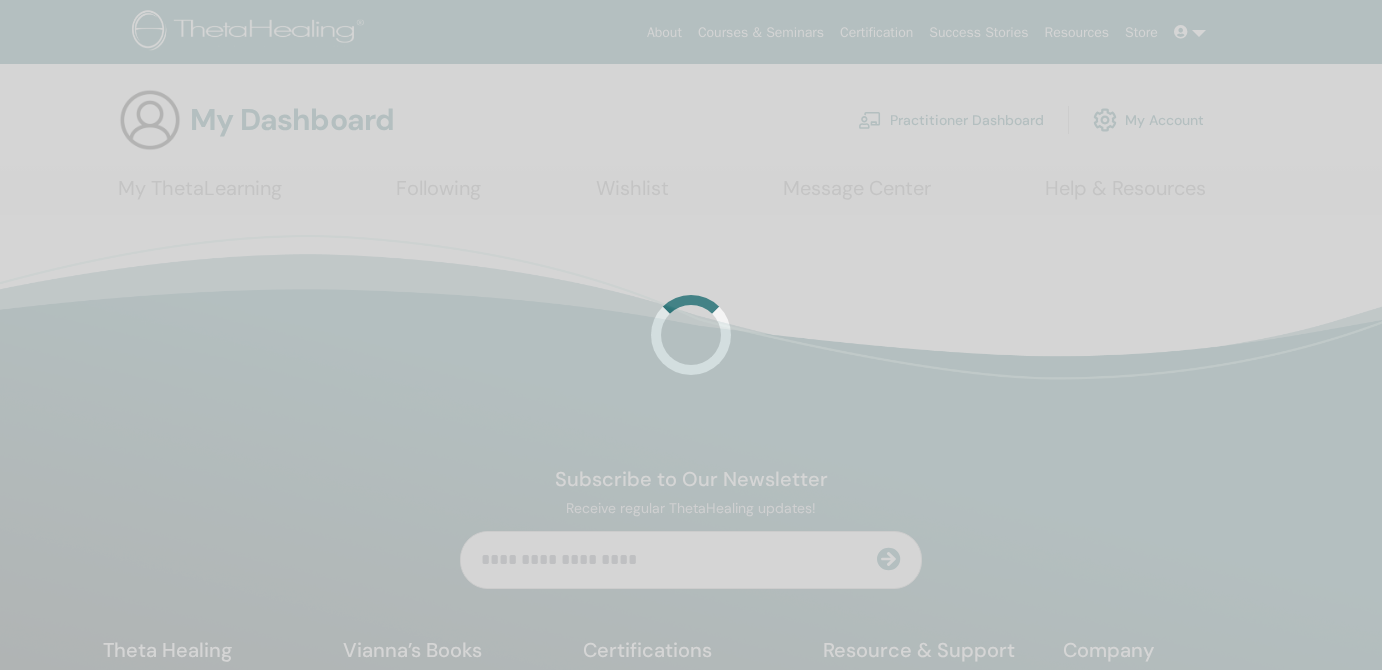 scroll, scrollTop: 0, scrollLeft: 0, axis: both 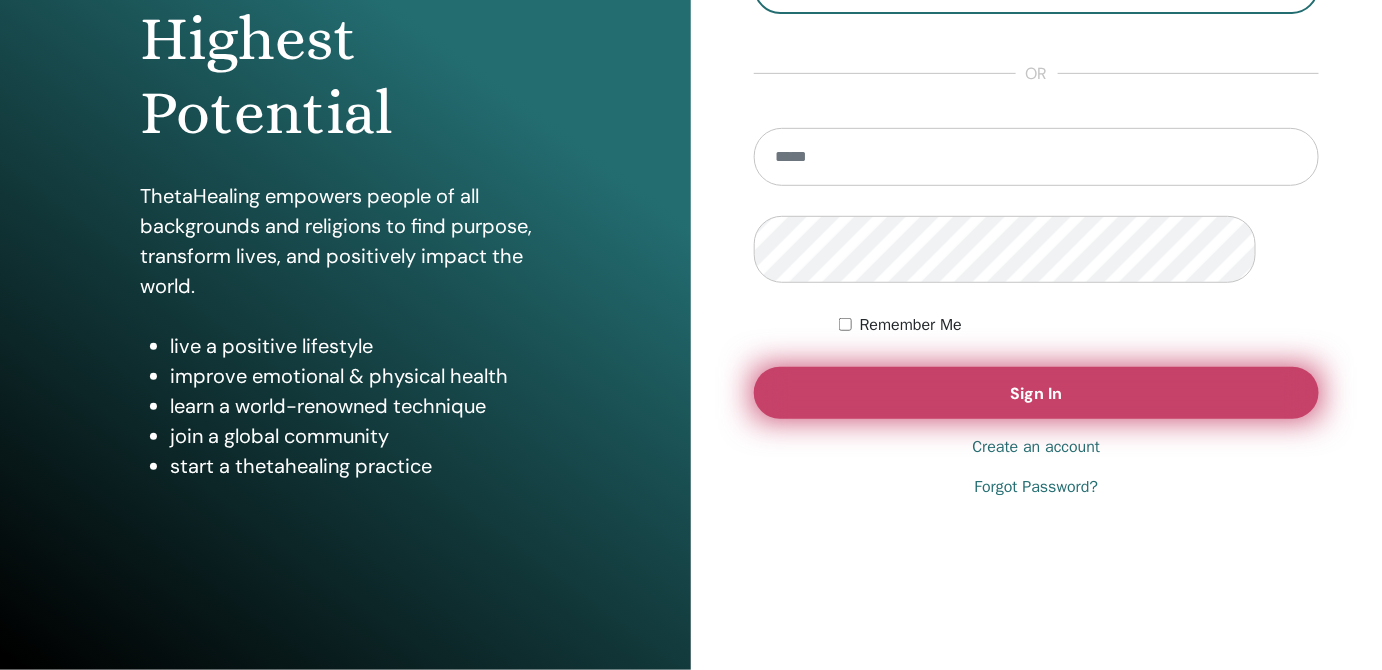 type on "**********" 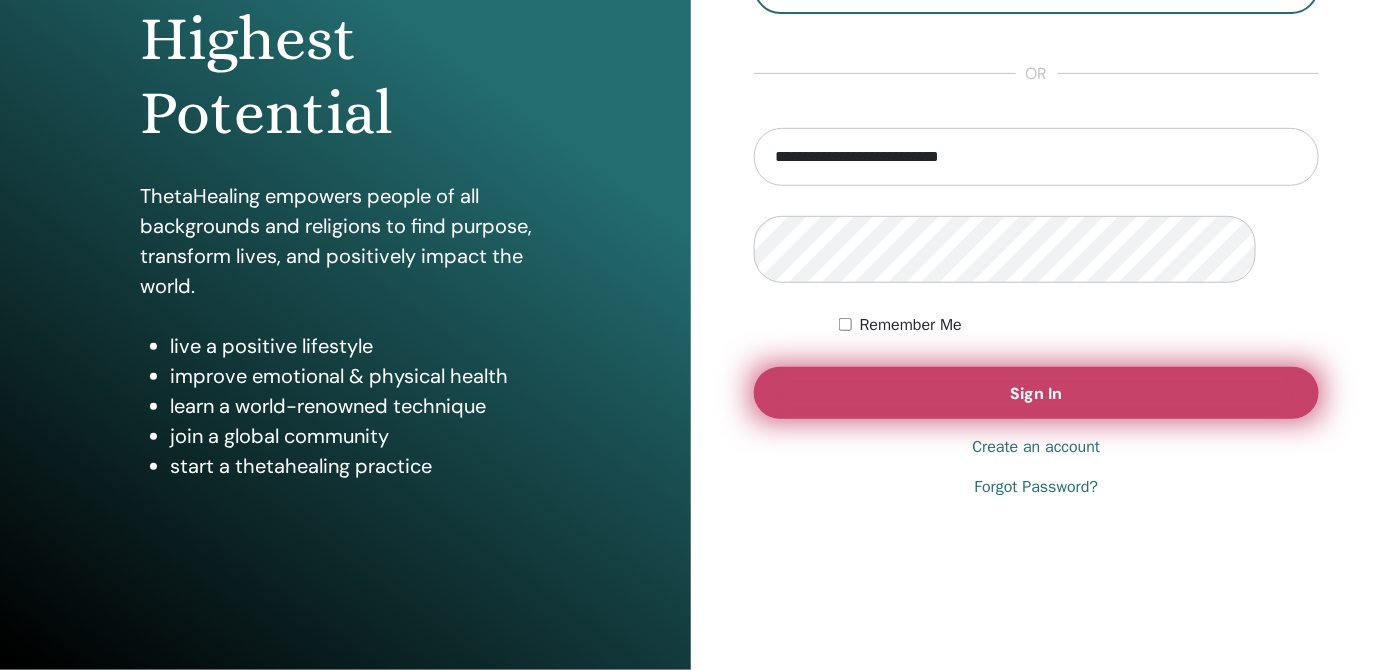 click on "Sign In" at bounding box center [1037, 393] 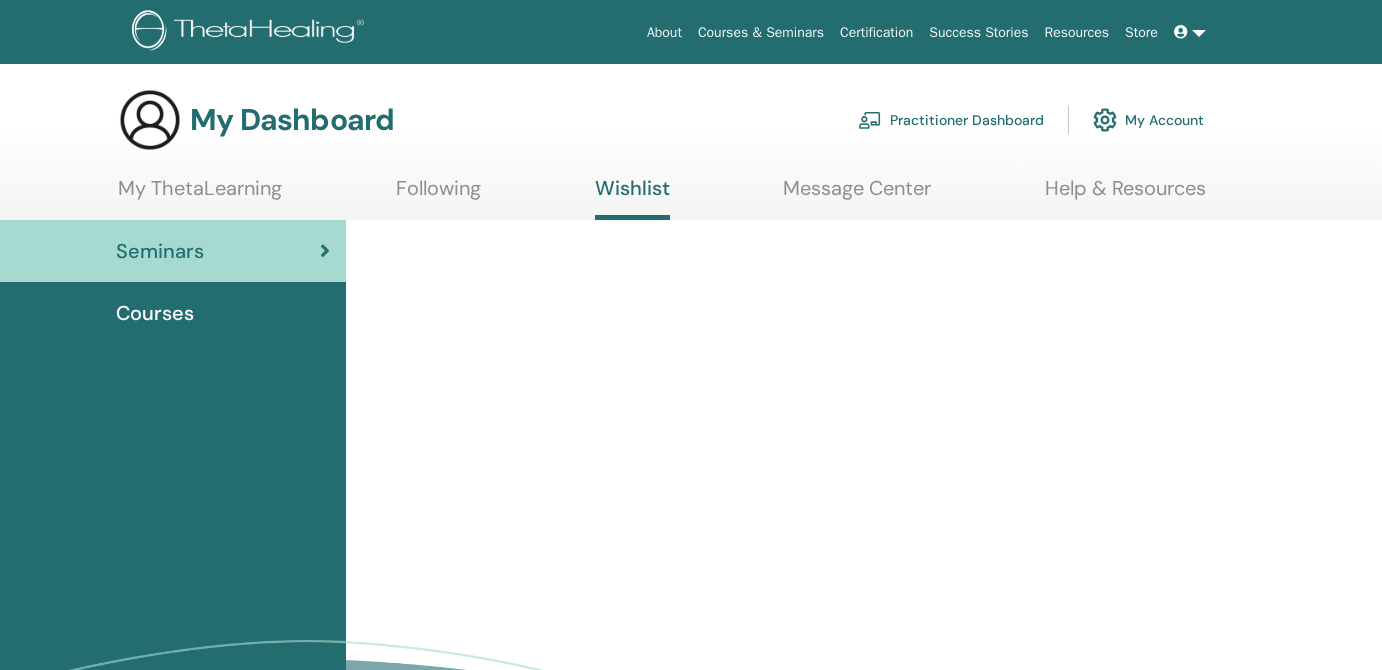 scroll, scrollTop: 0, scrollLeft: 0, axis: both 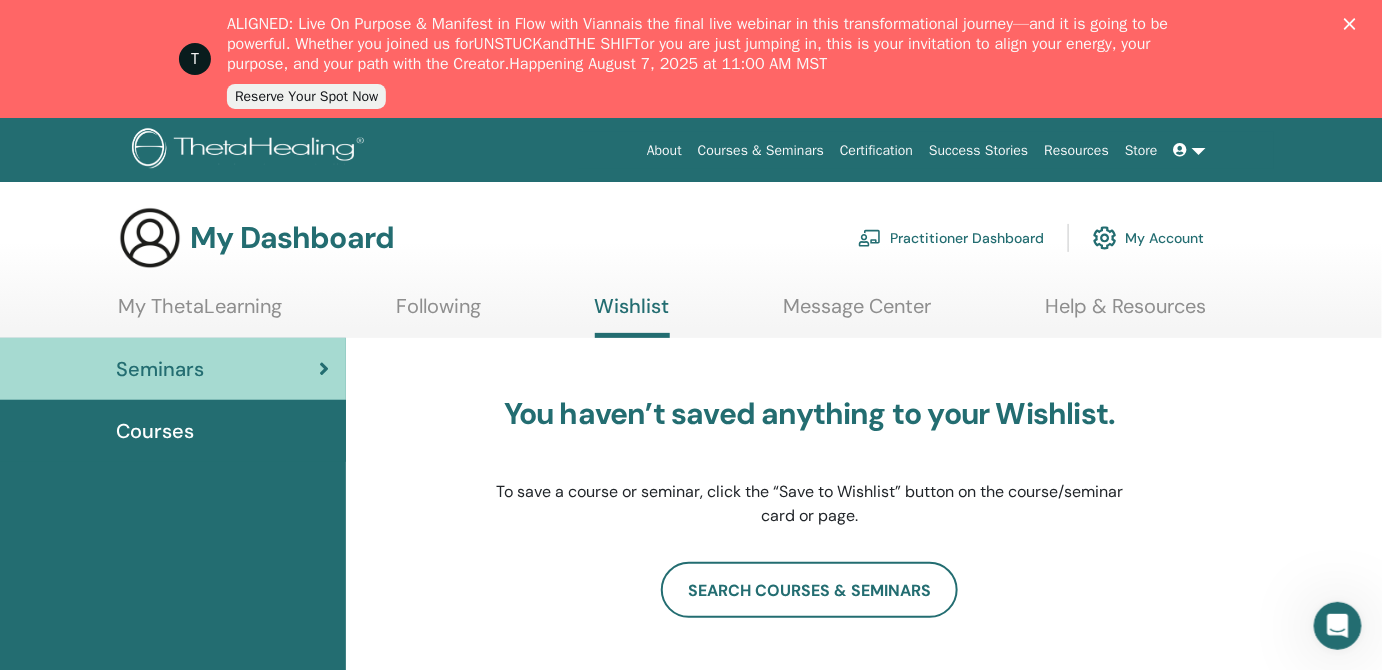 click on "My ThetaLearning" at bounding box center (200, 313) 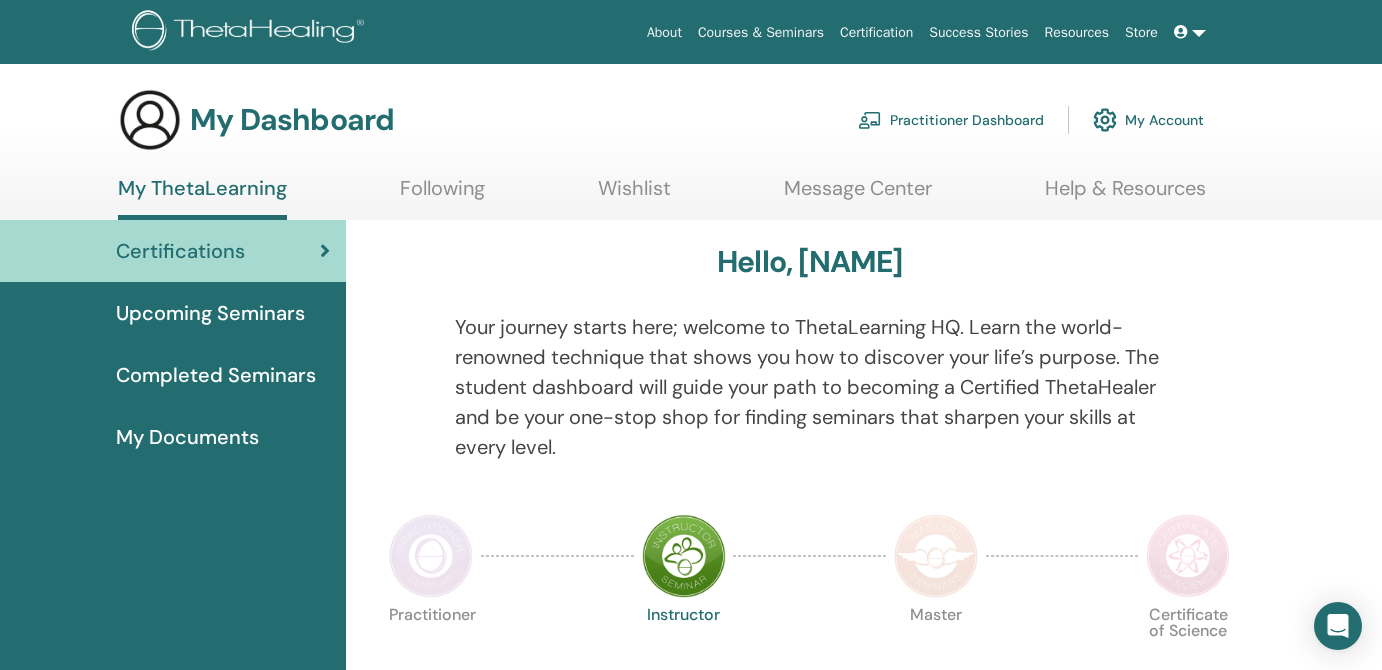 scroll, scrollTop: 0, scrollLeft: 0, axis: both 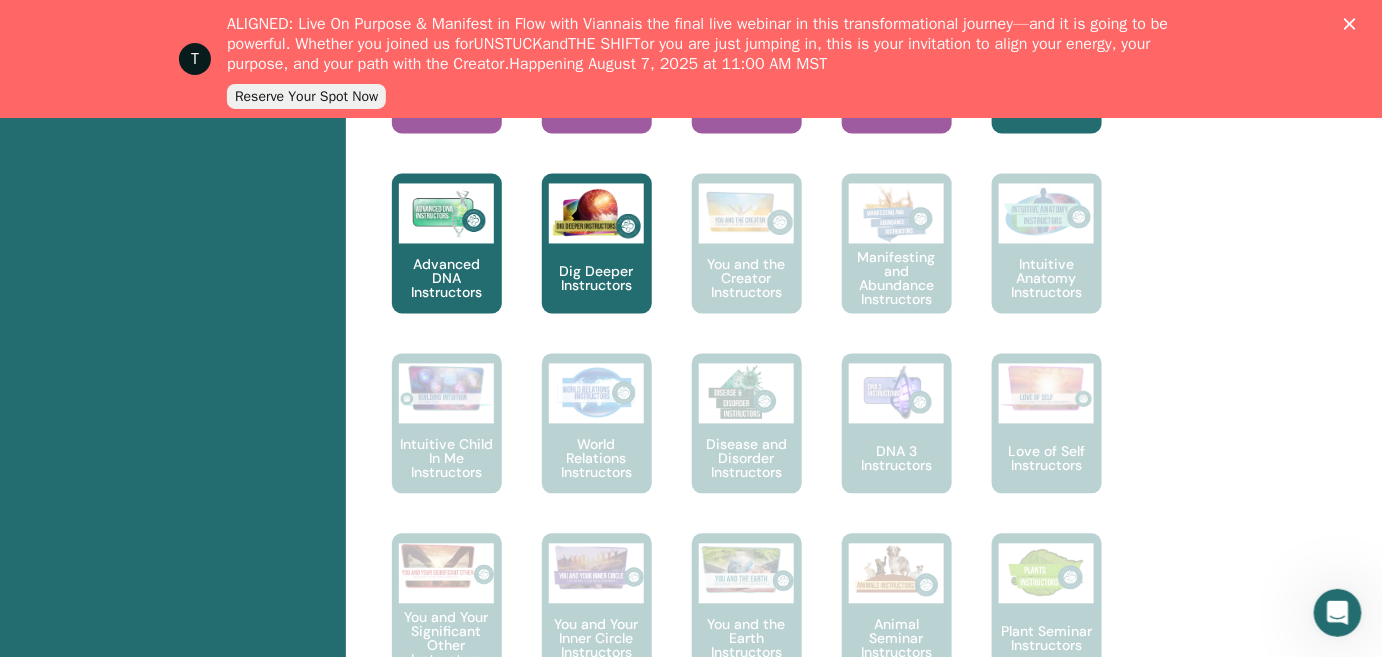 click at bounding box center (498, -3) 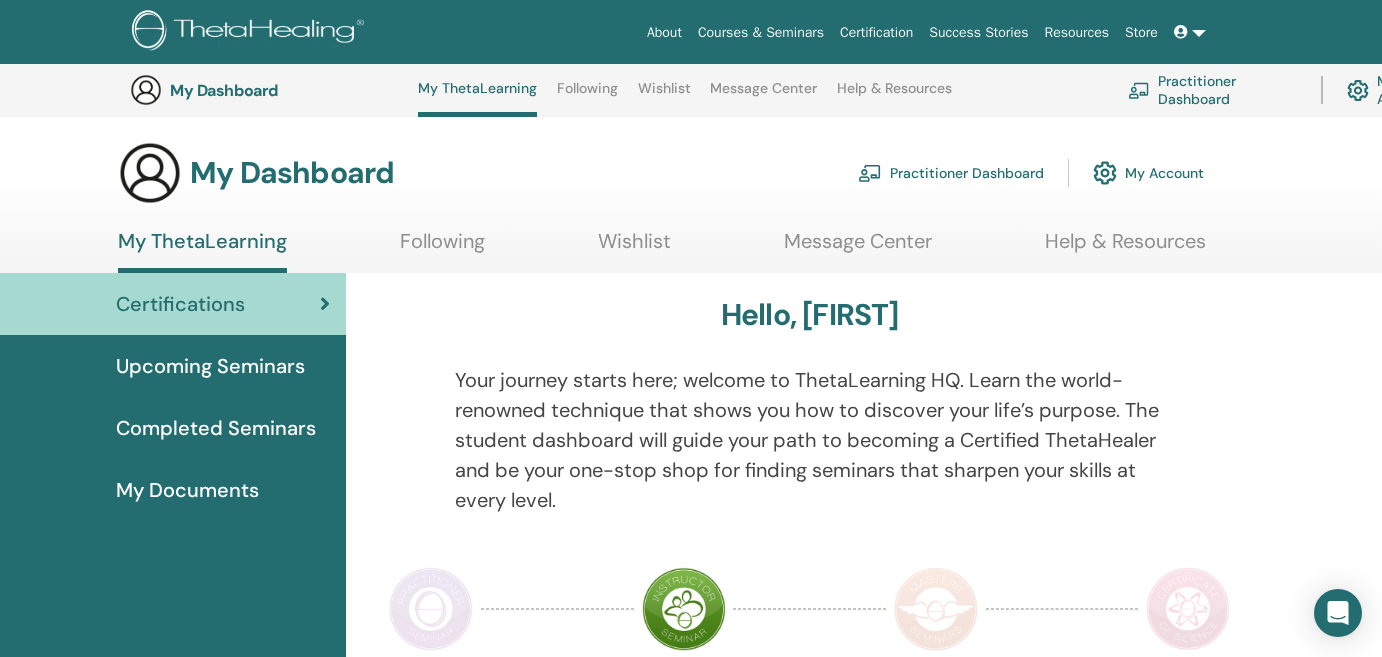 scroll, scrollTop: 1025, scrollLeft: 0, axis: vertical 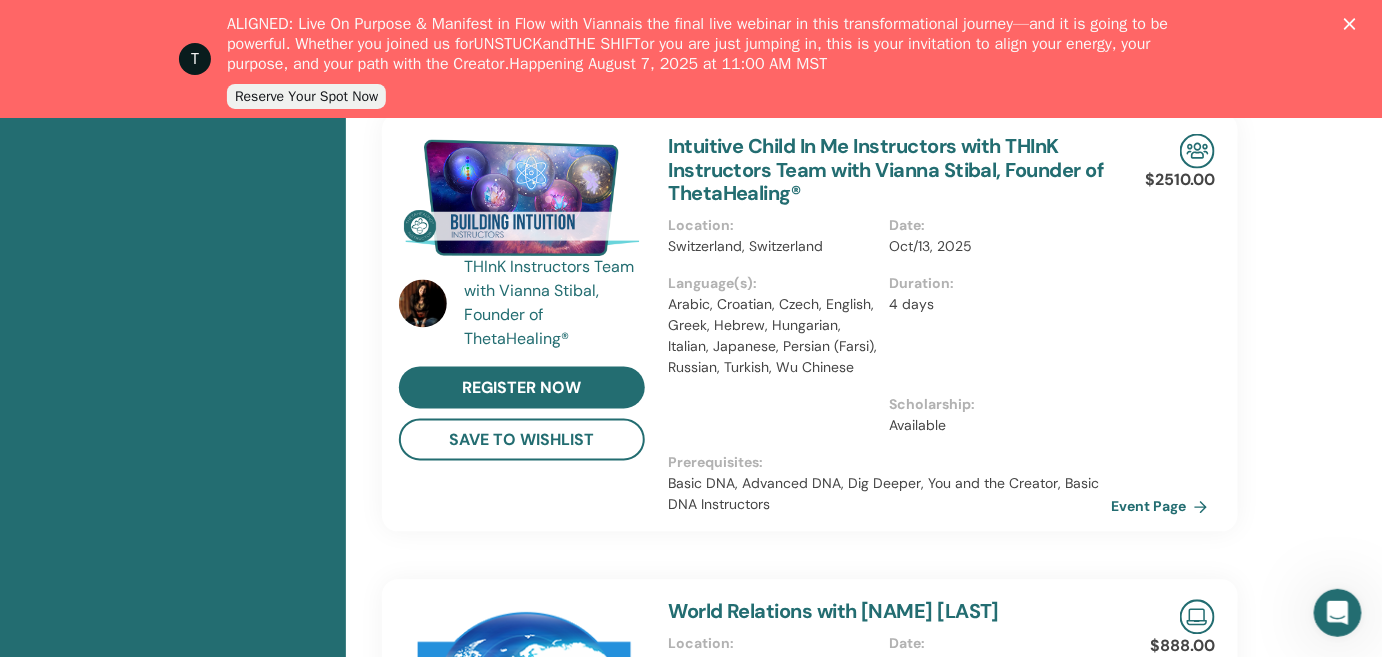 click 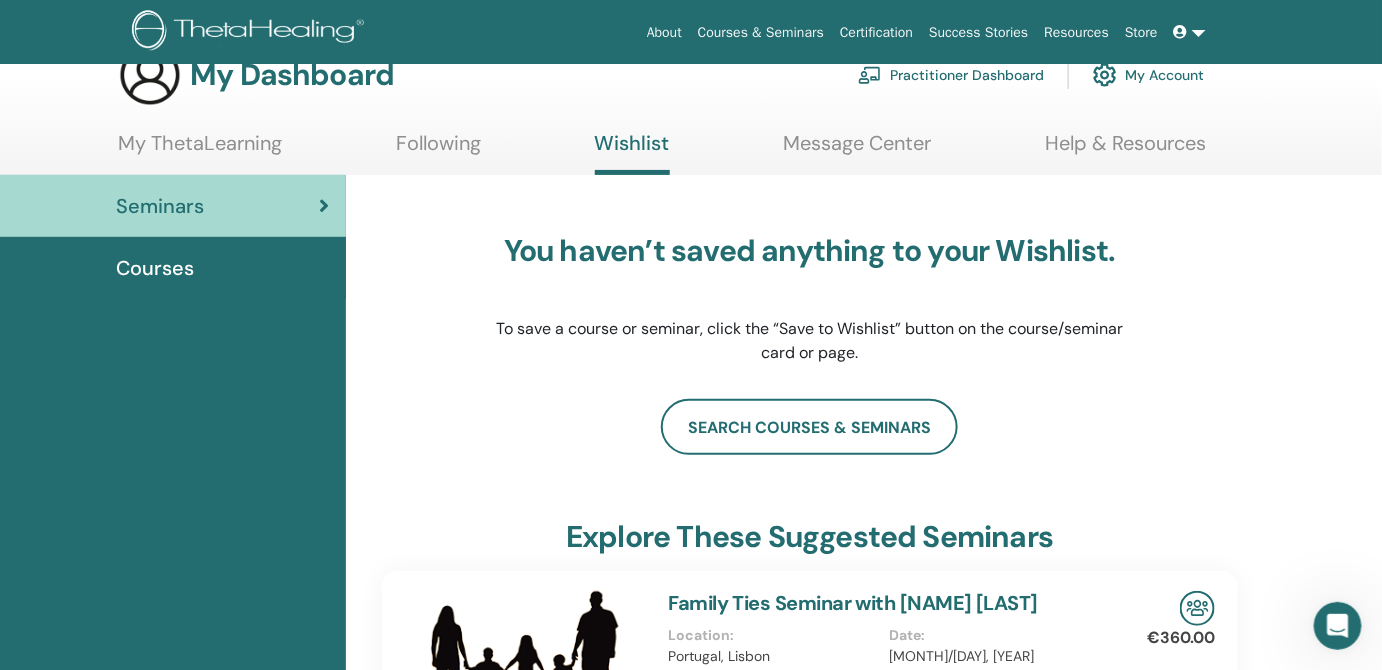 scroll, scrollTop: 0, scrollLeft: 0, axis: both 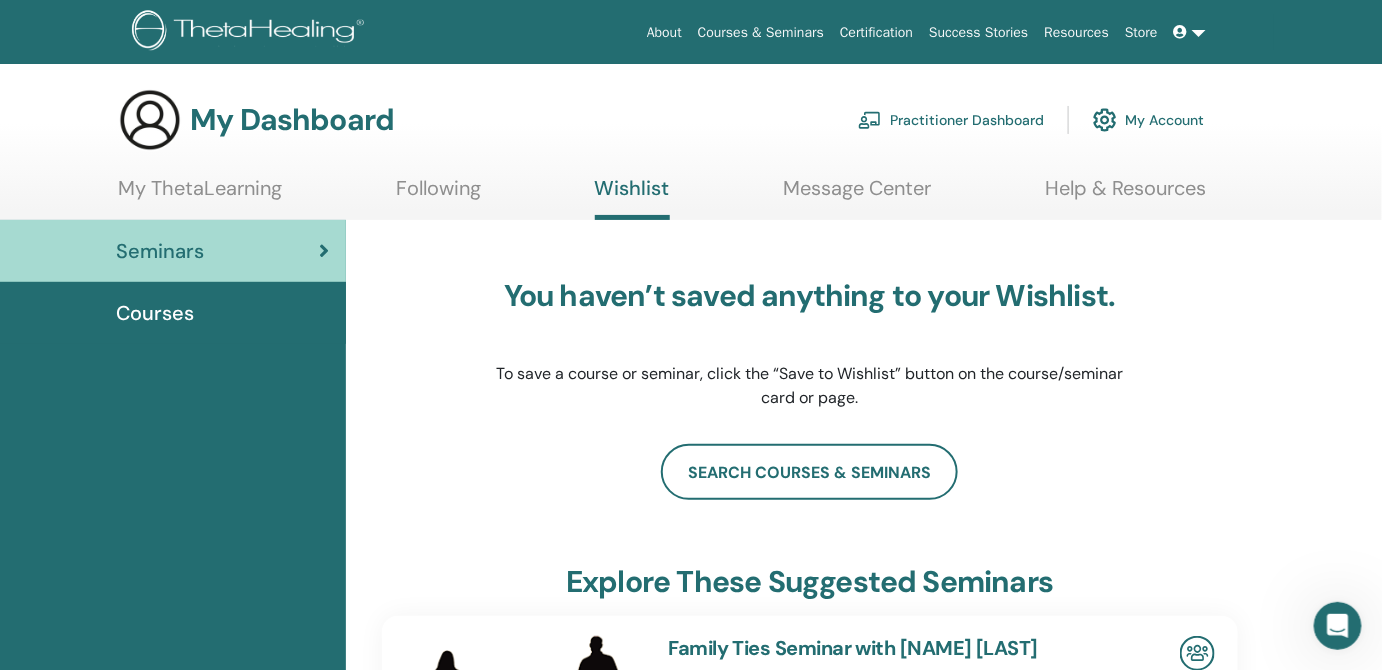 click on "Practitioner Dashboard" at bounding box center (951, 120) 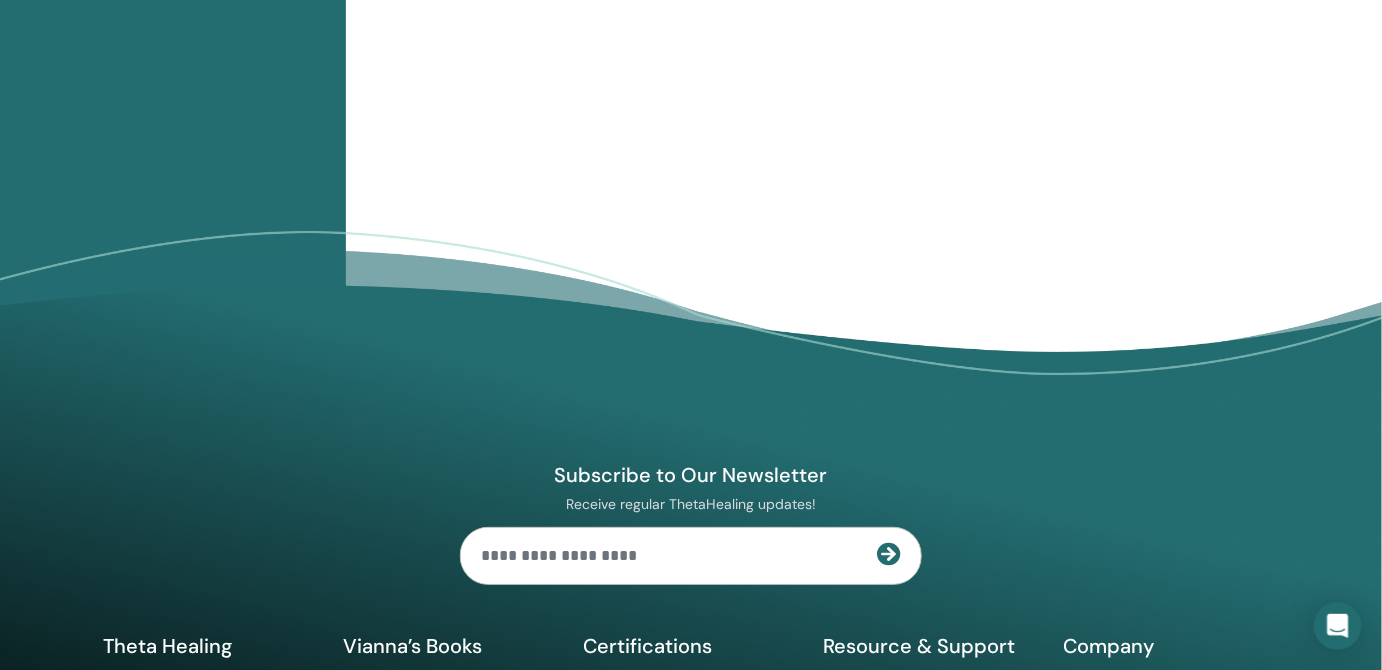 scroll, scrollTop: 2454, scrollLeft: 0, axis: vertical 